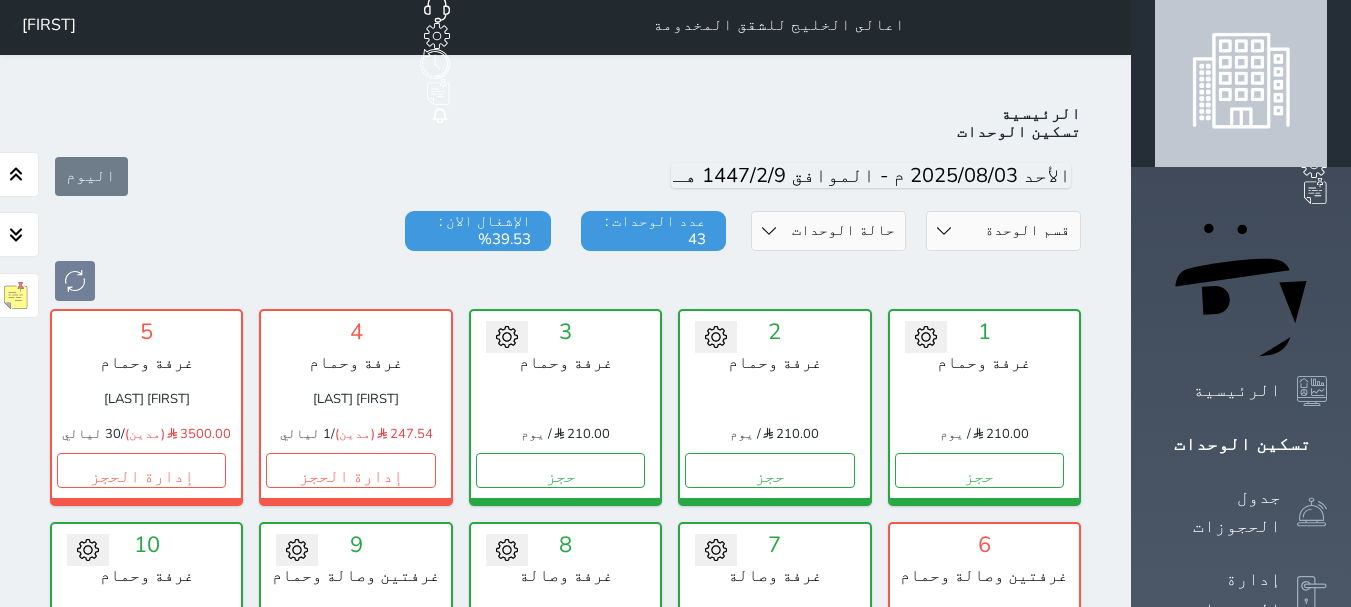 scroll, scrollTop: 0, scrollLeft: 0, axis: both 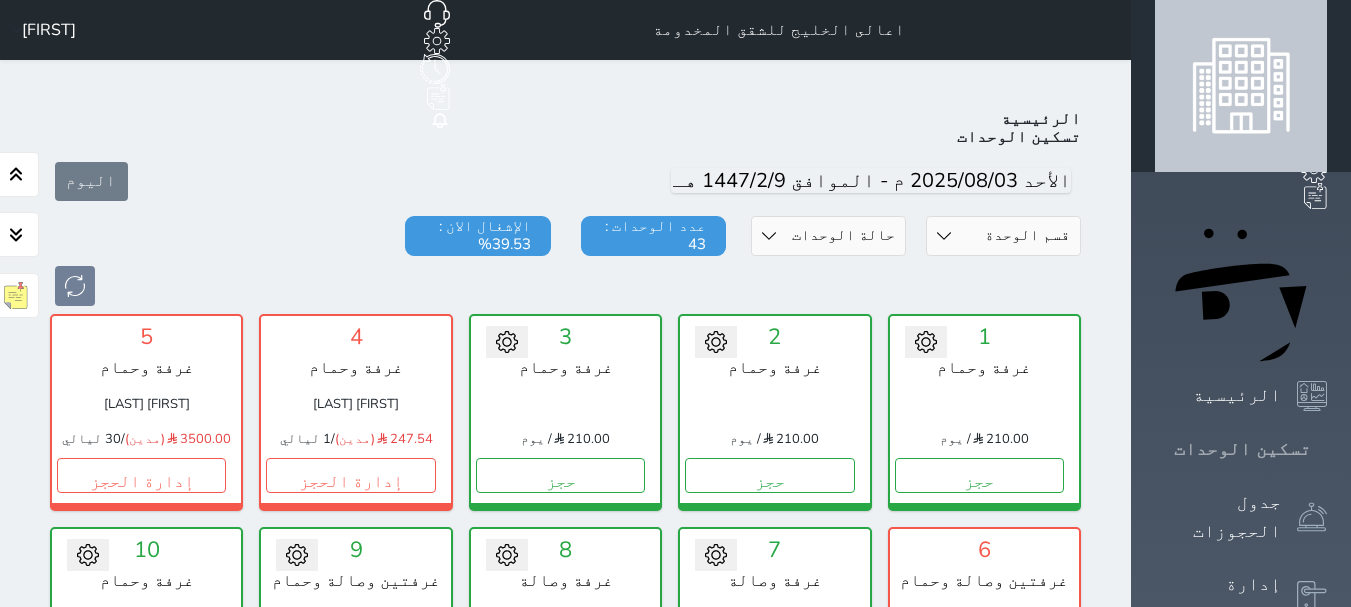 click 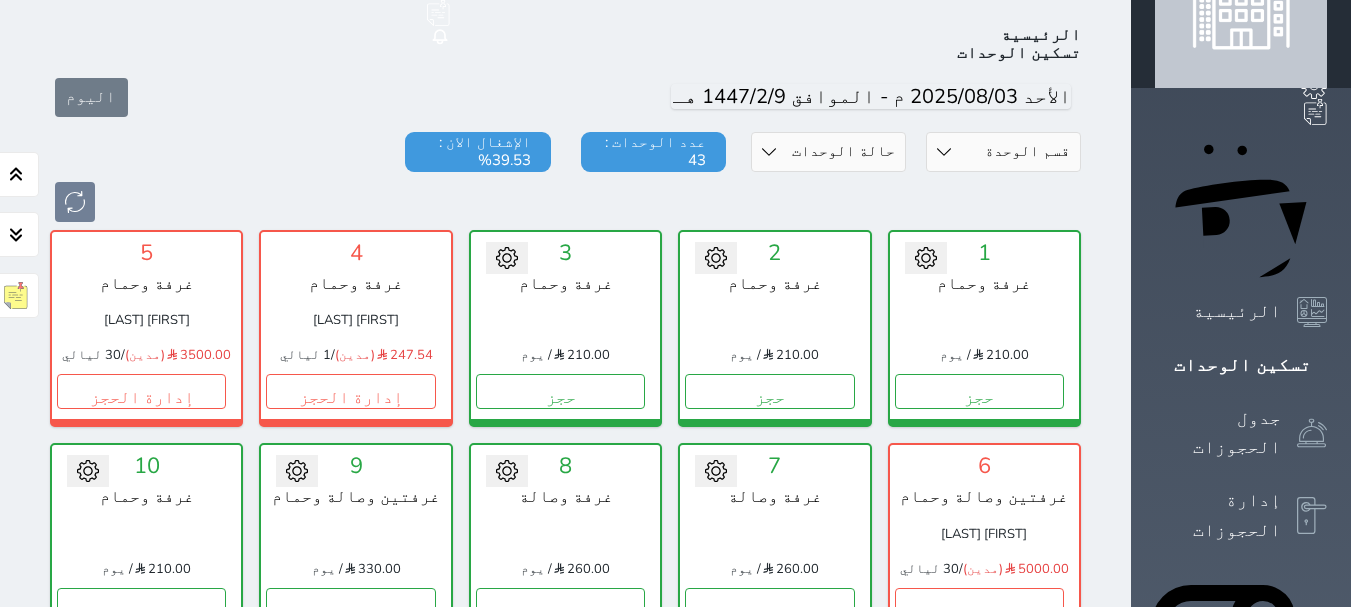 scroll, scrollTop: 1, scrollLeft: 0, axis: vertical 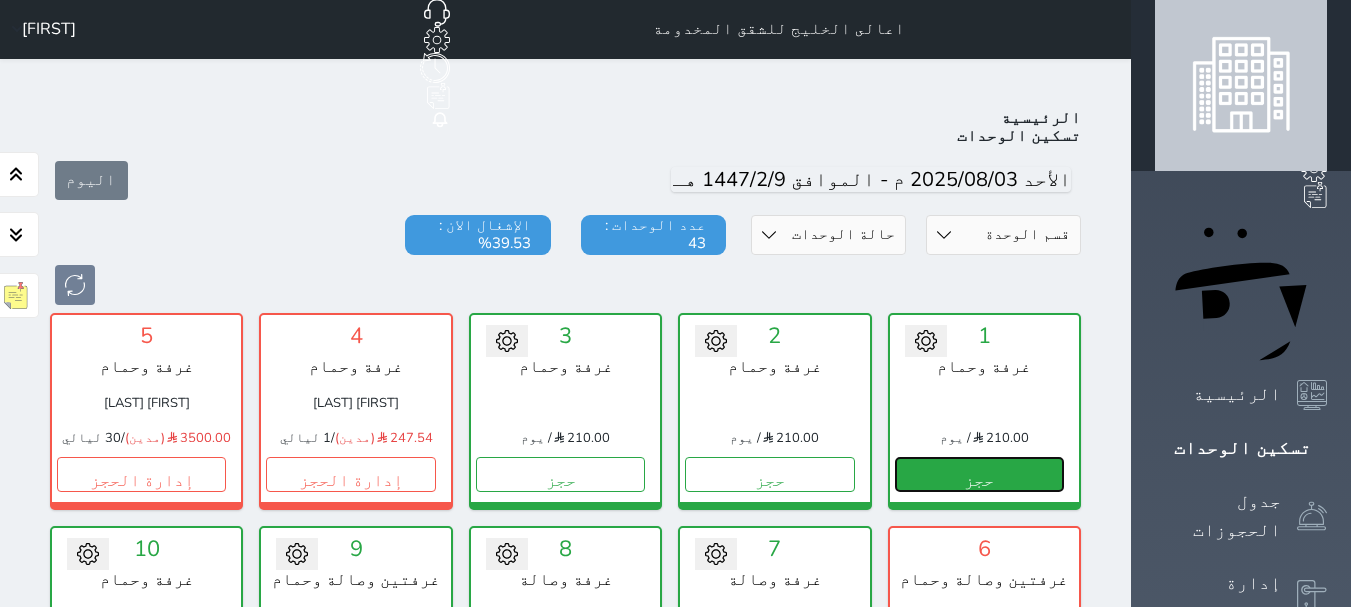 click on "حجز" at bounding box center (979, 474) 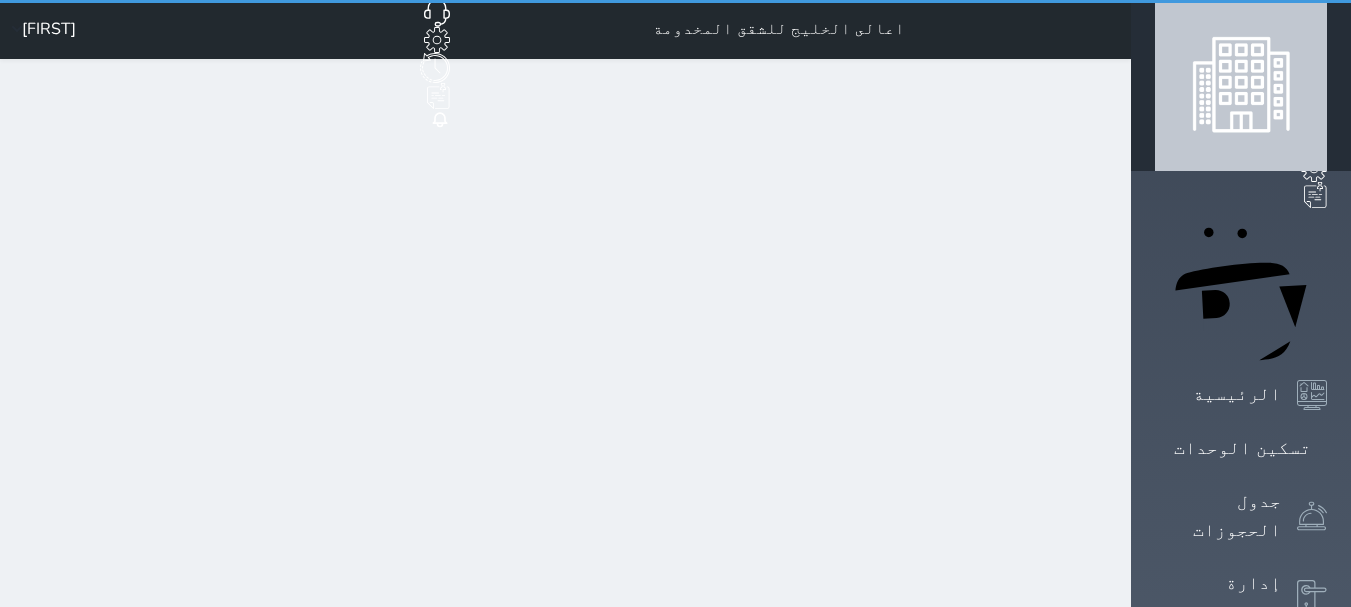 select on "1" 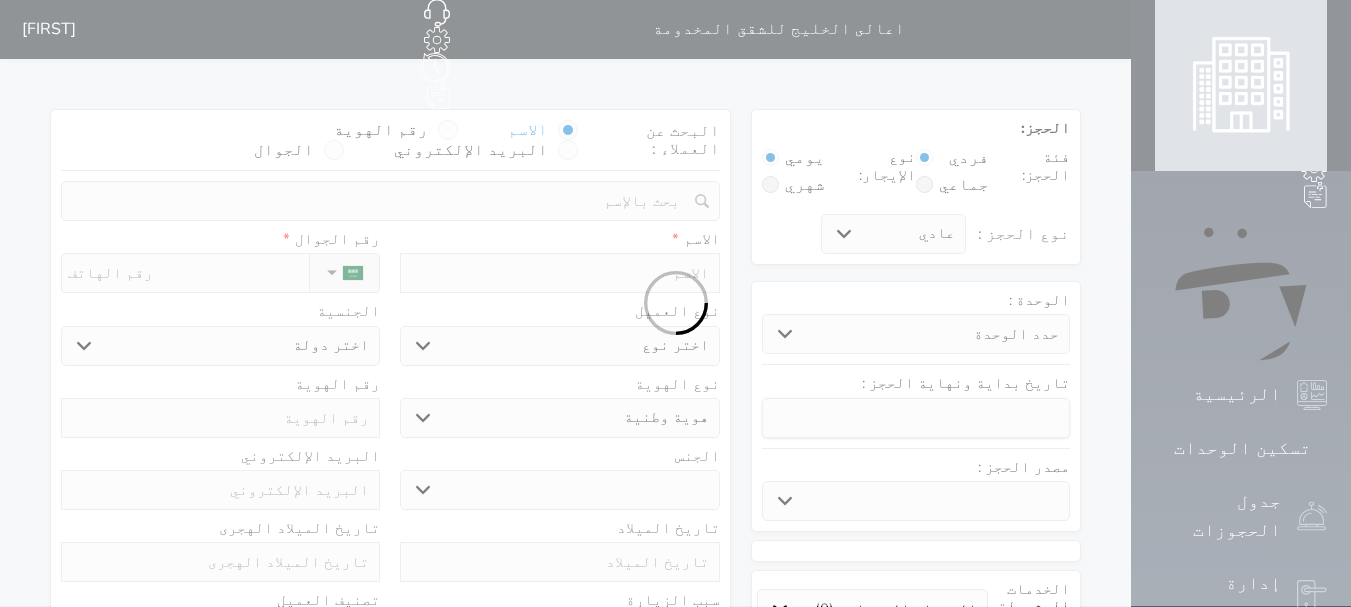 scroll, scrollTop: 0, scrollLeft: 0, axis: both 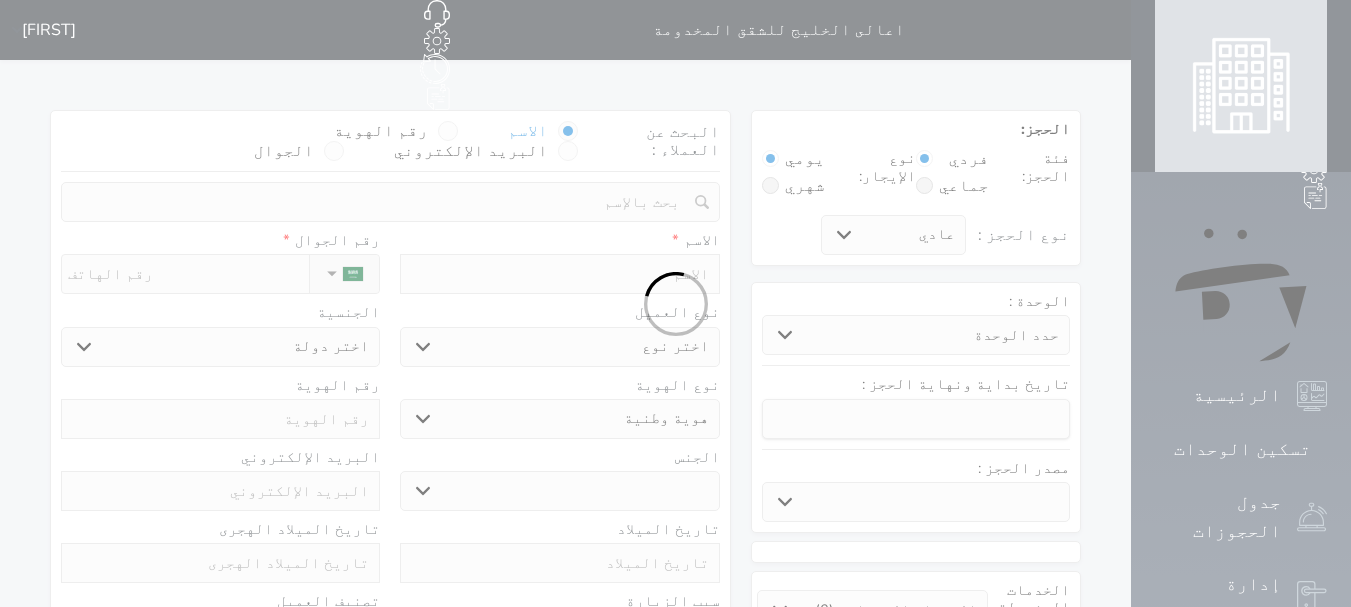 select 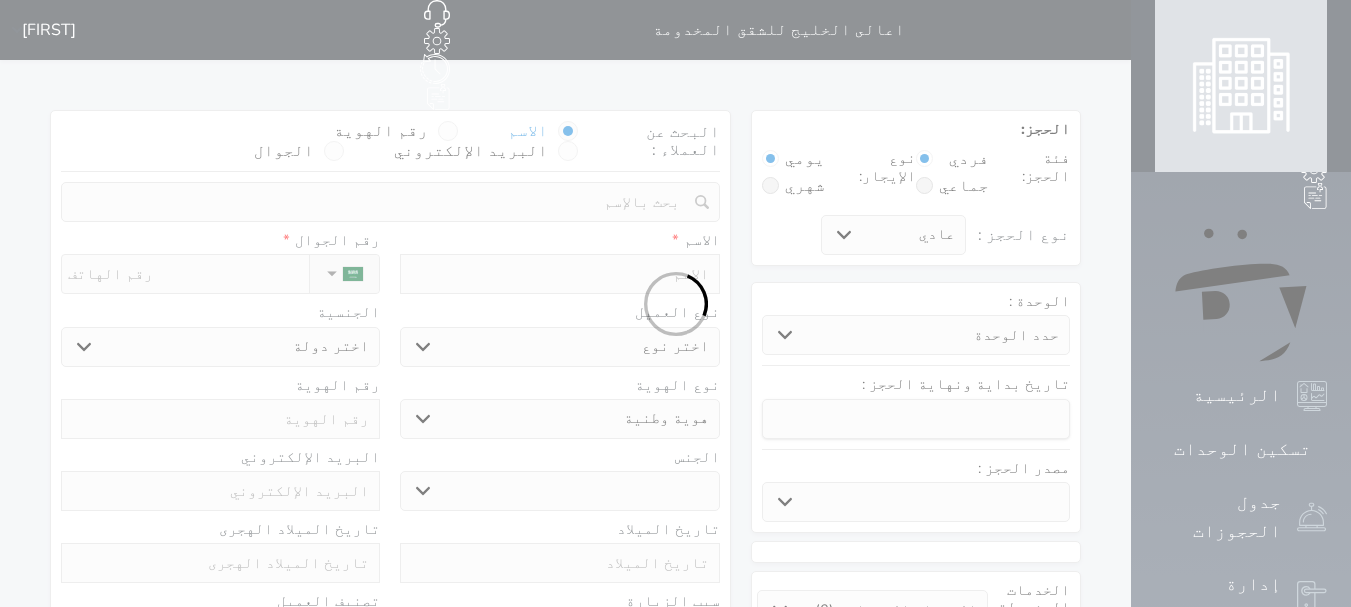 select 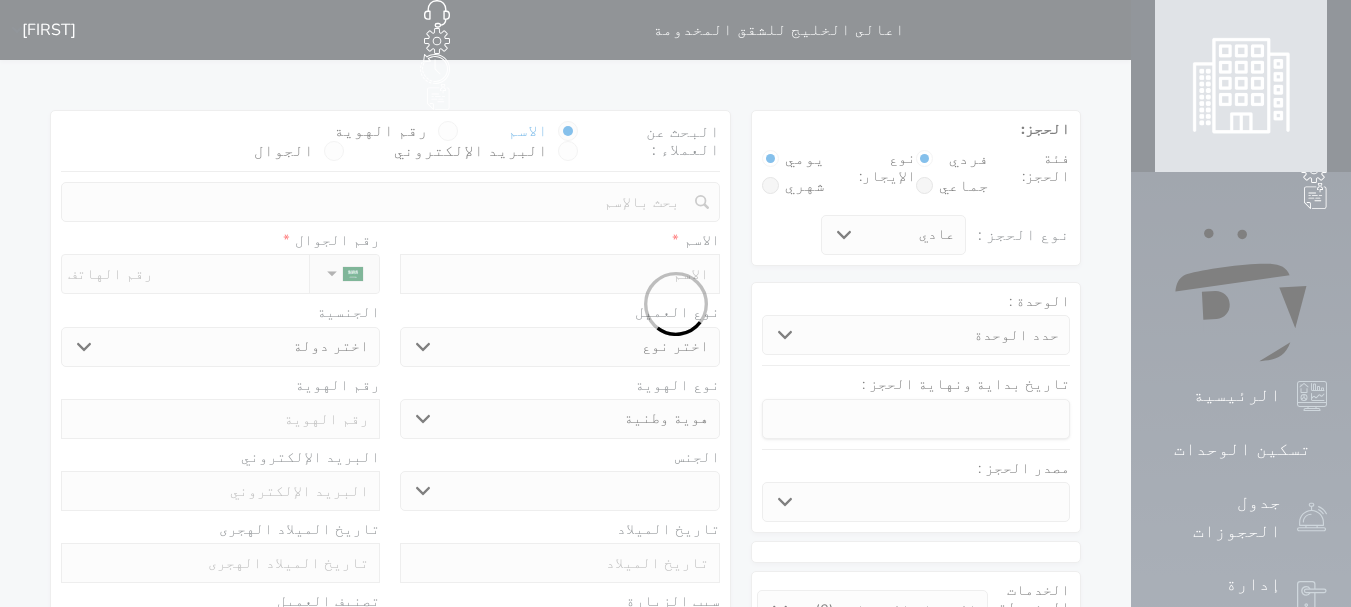 select 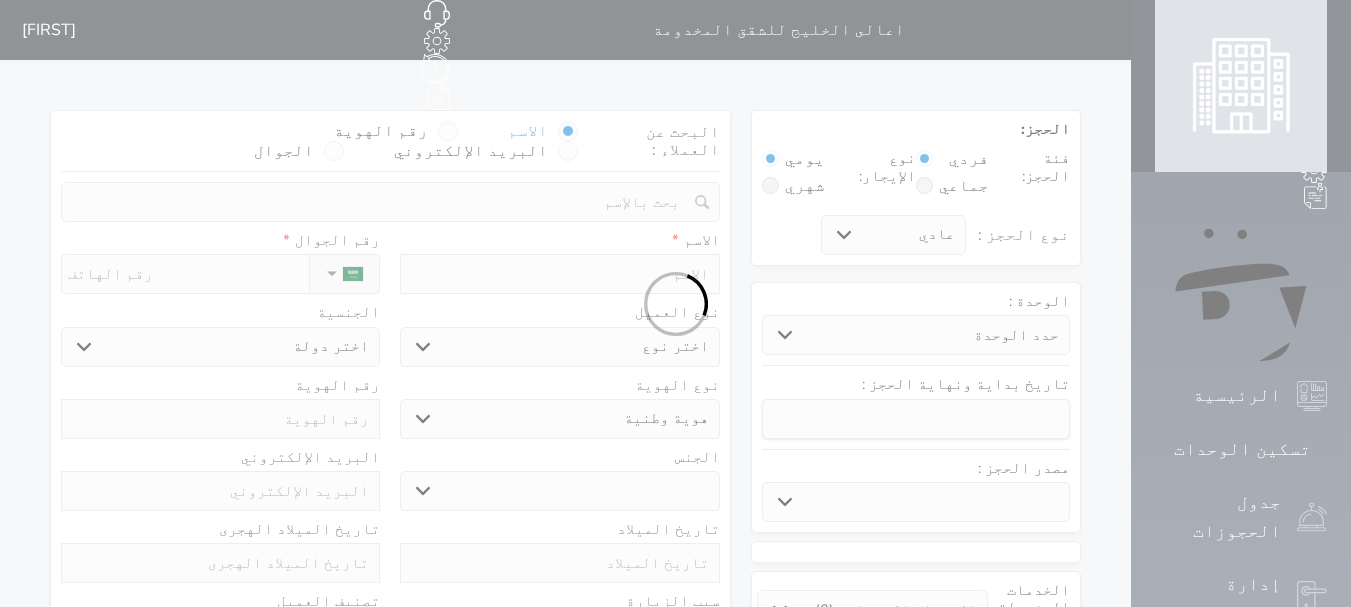 select 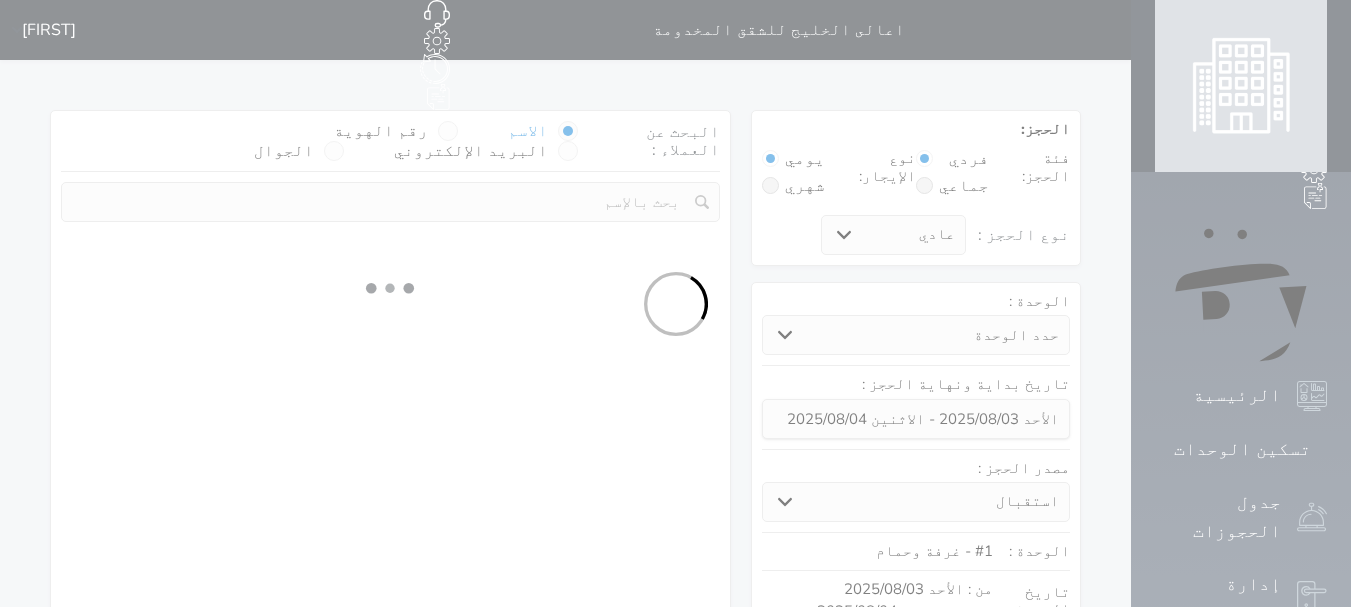 select 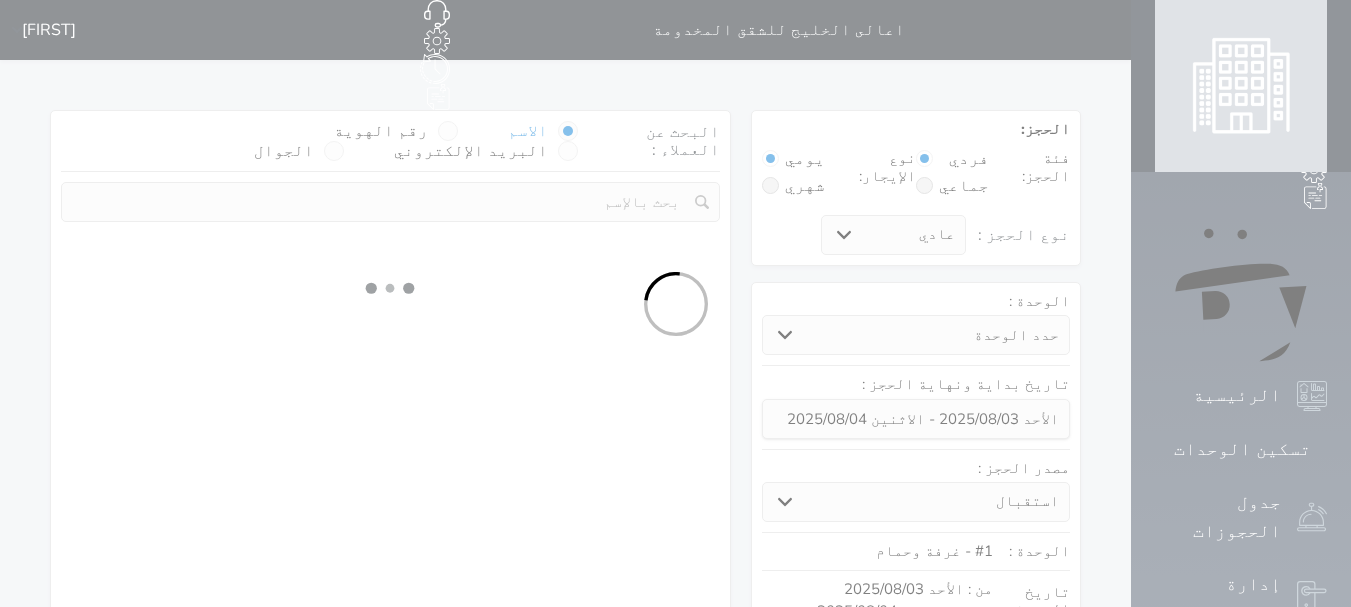 select on "113" 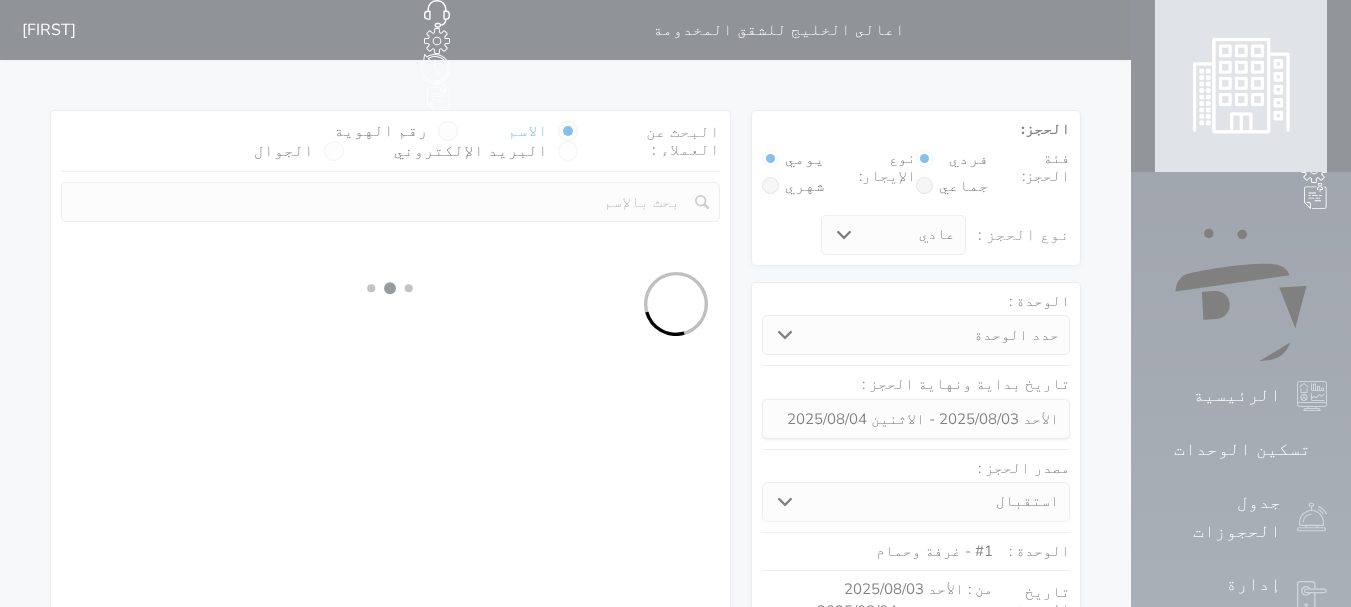 select on "1" 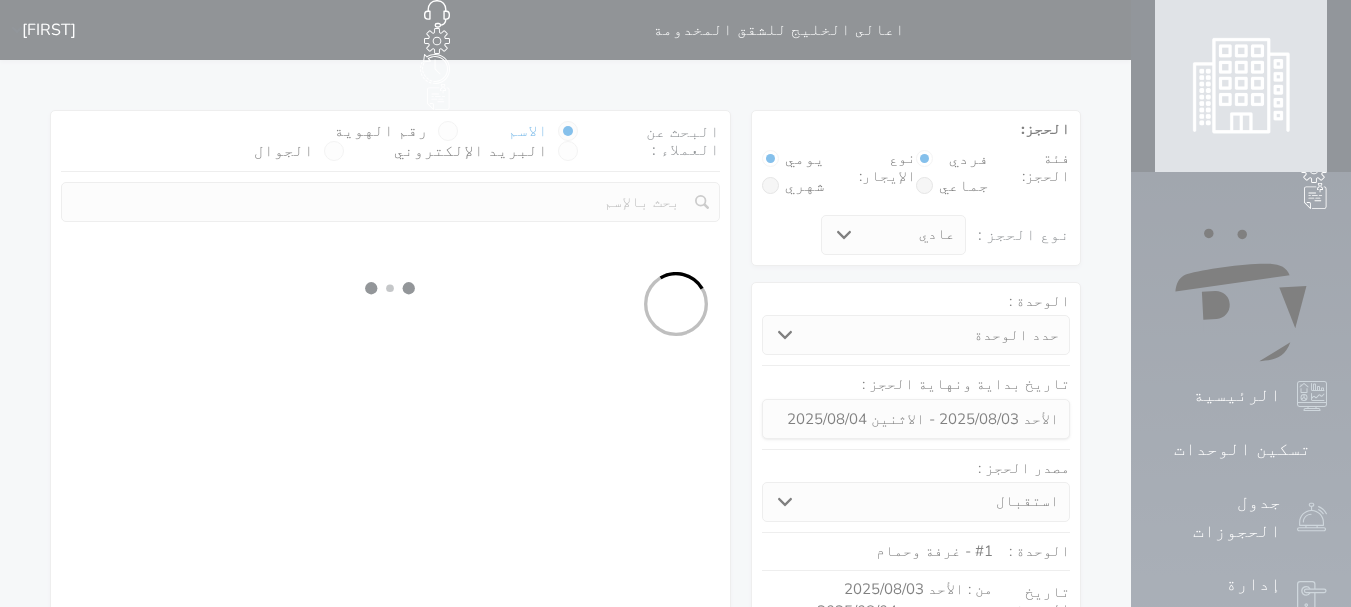 select 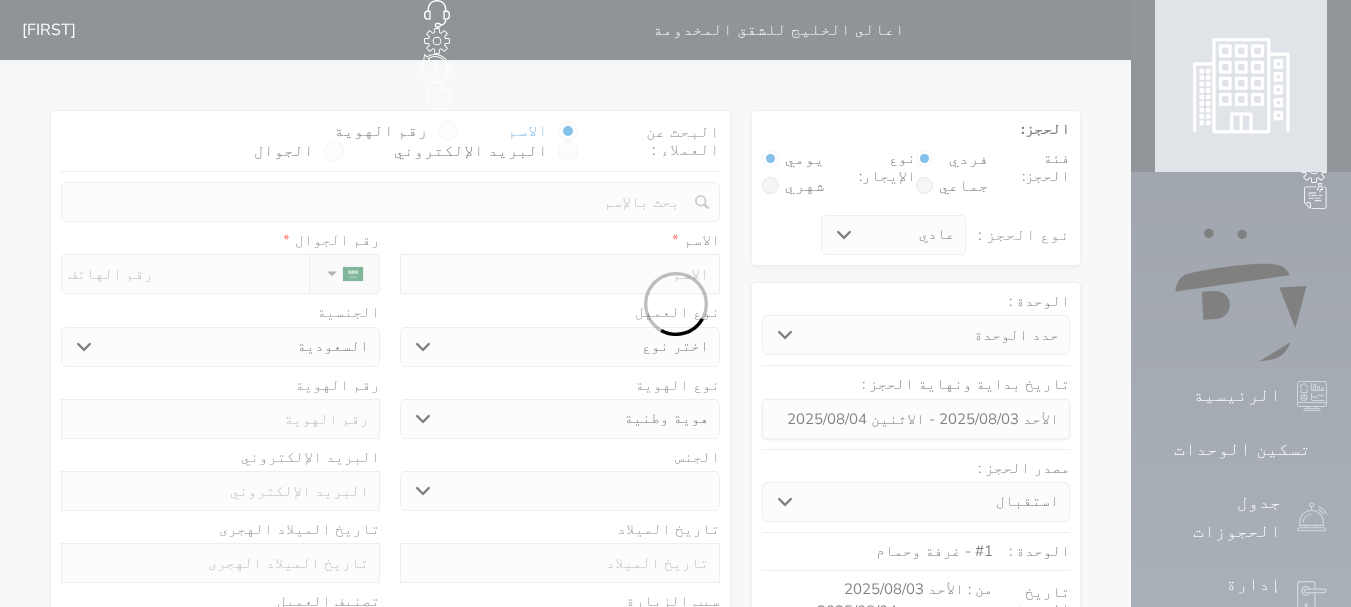 select 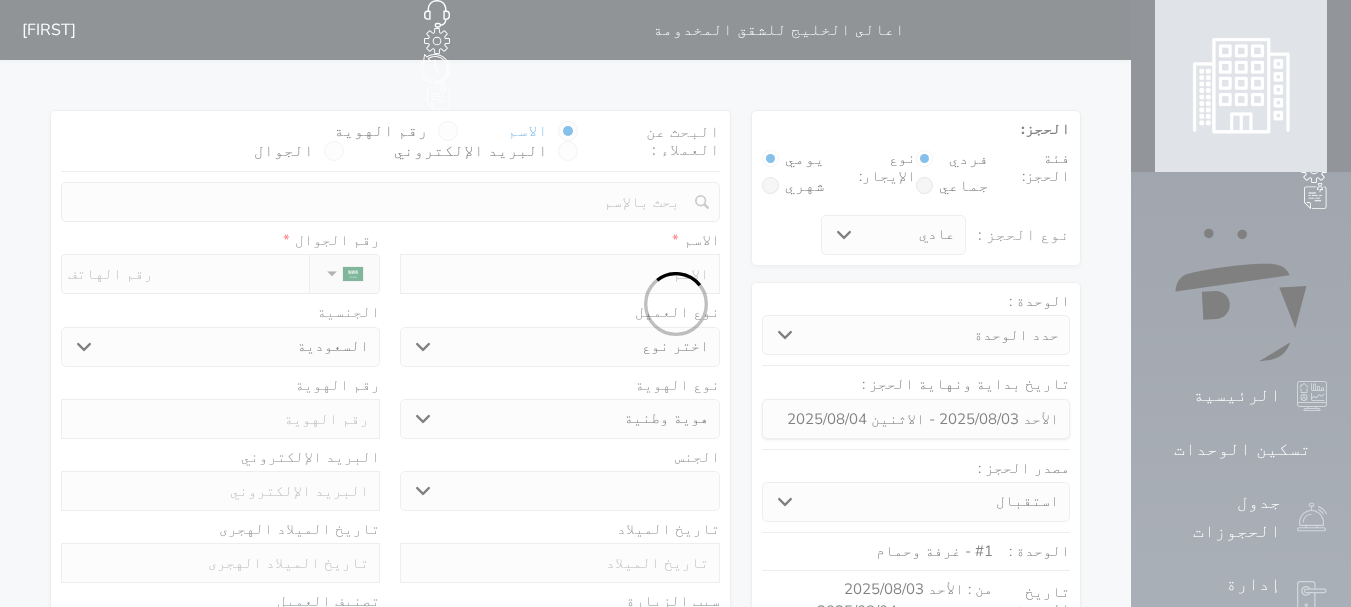 select 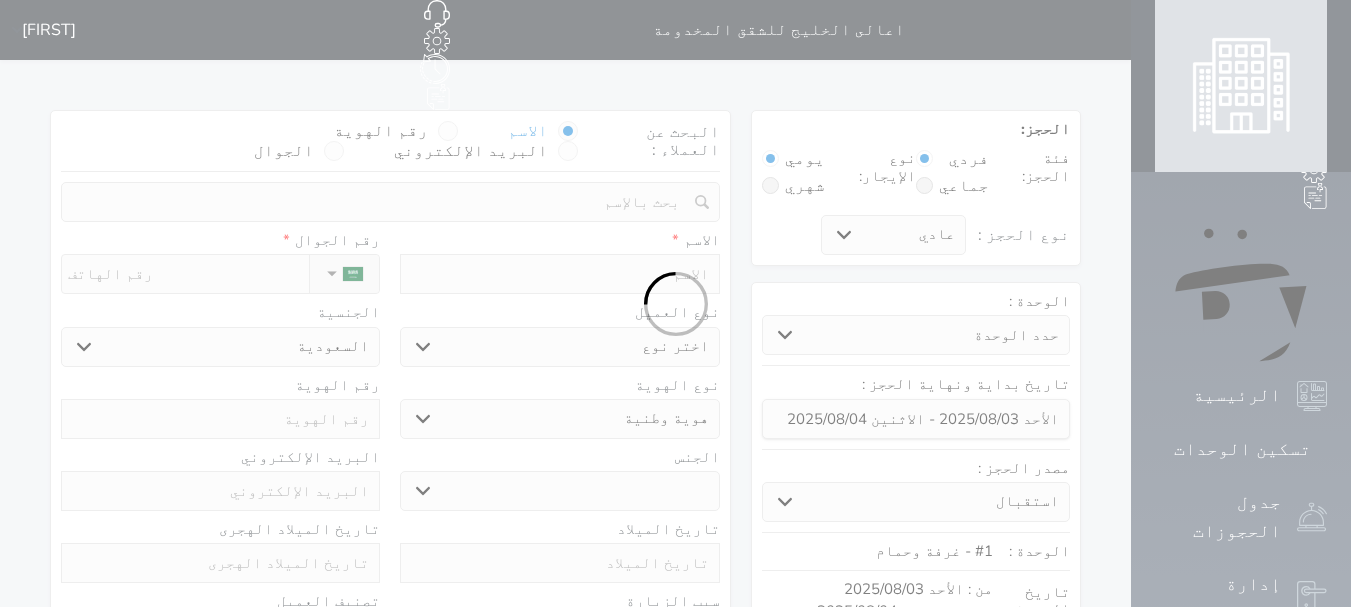 select 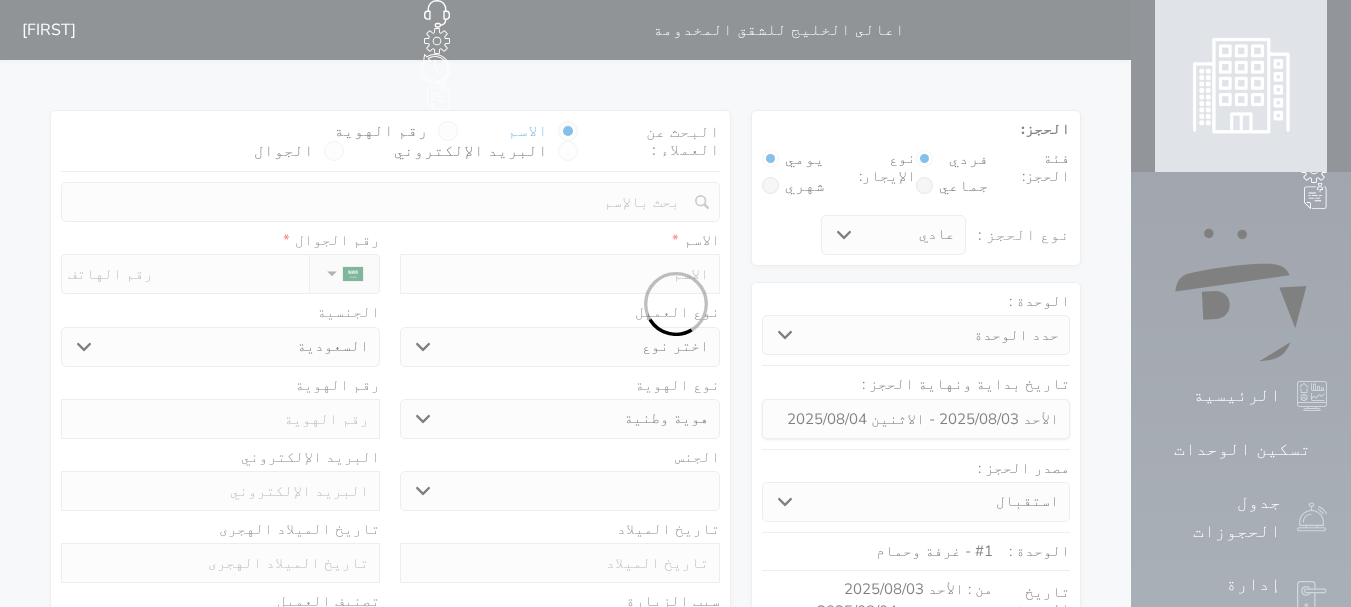 select 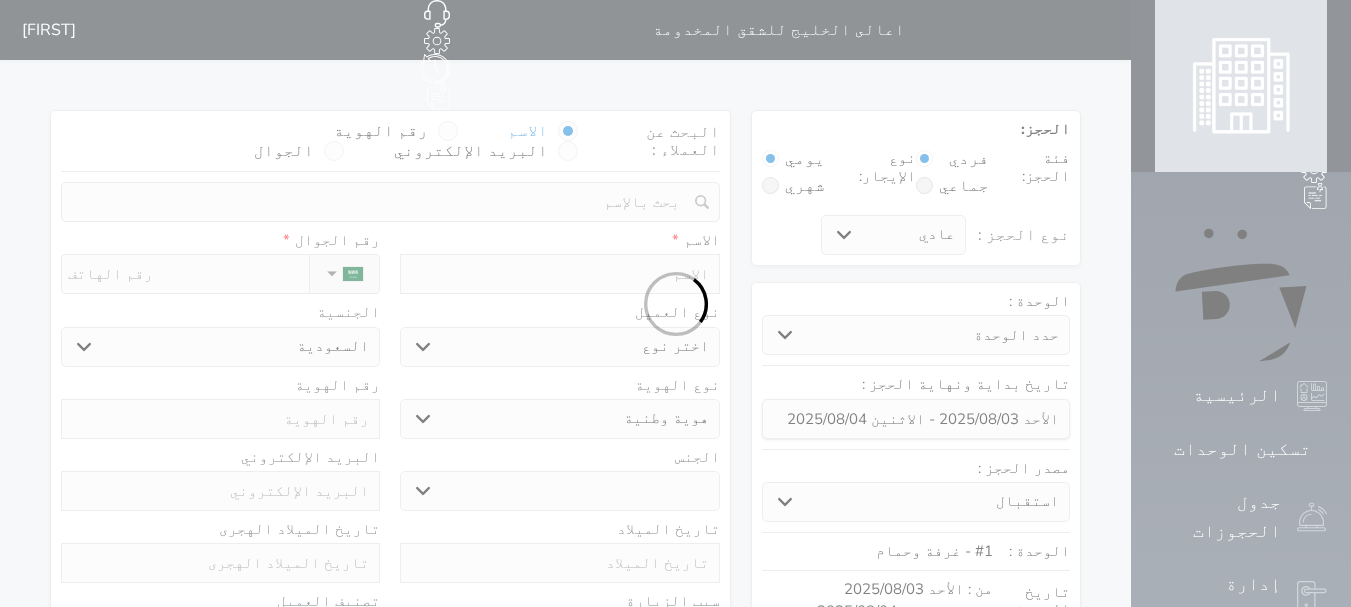 select 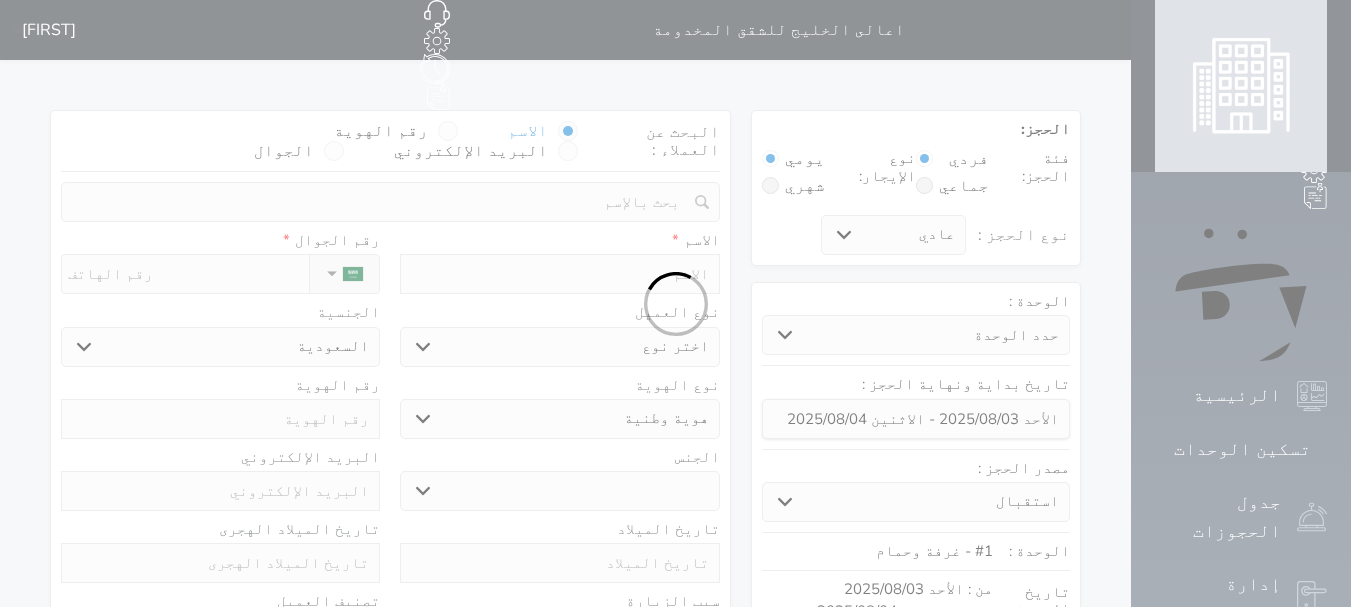 select 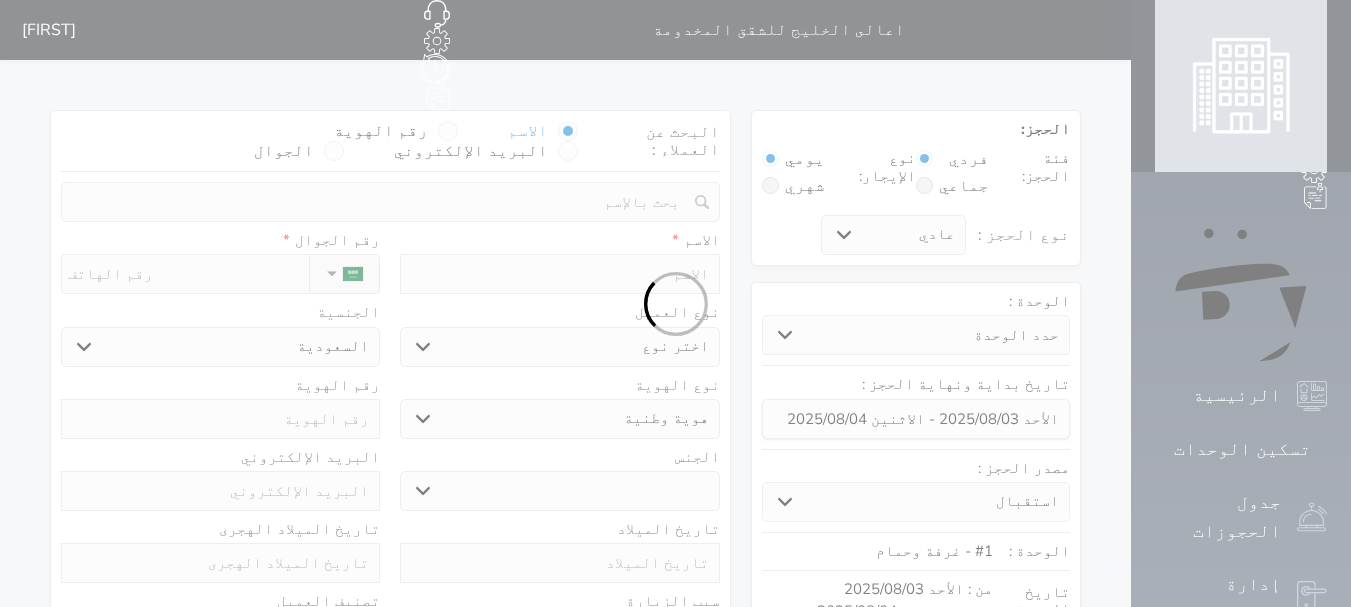 select 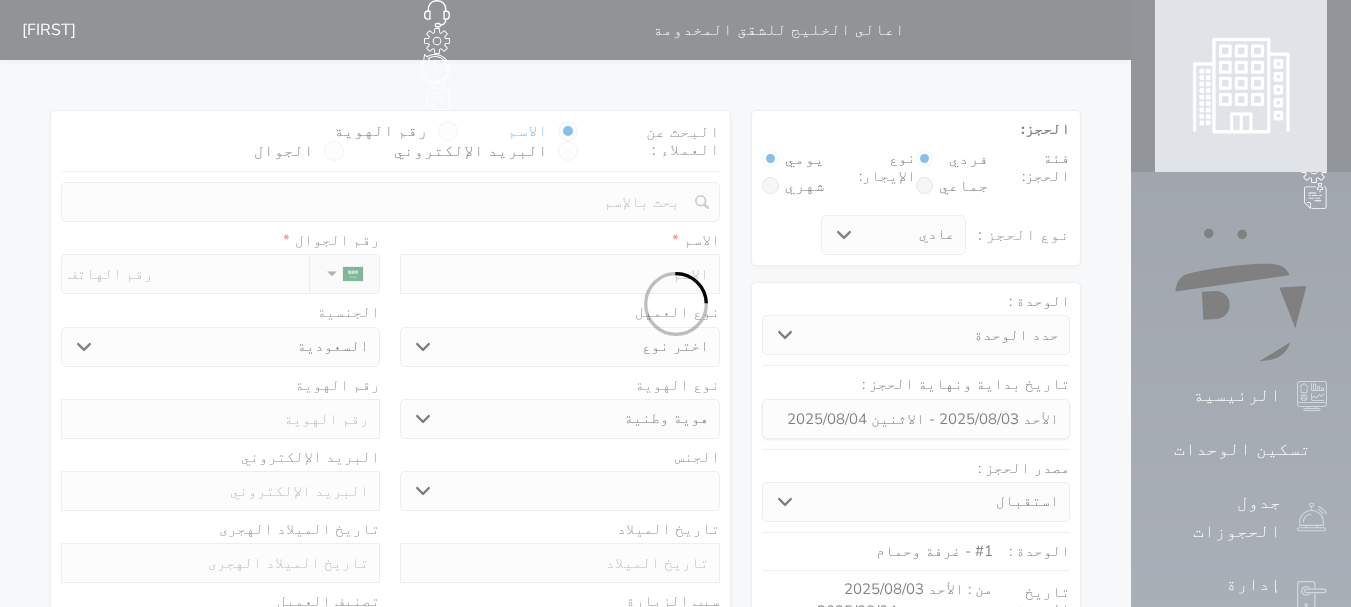 select on "1" 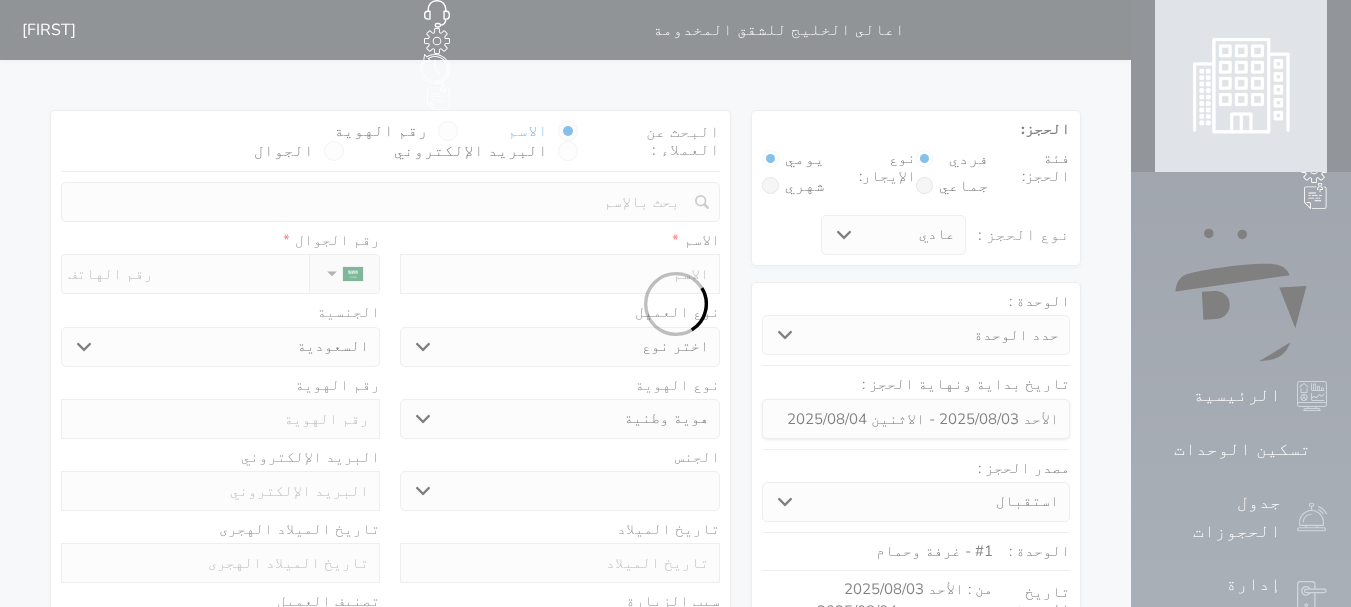 select on "7" 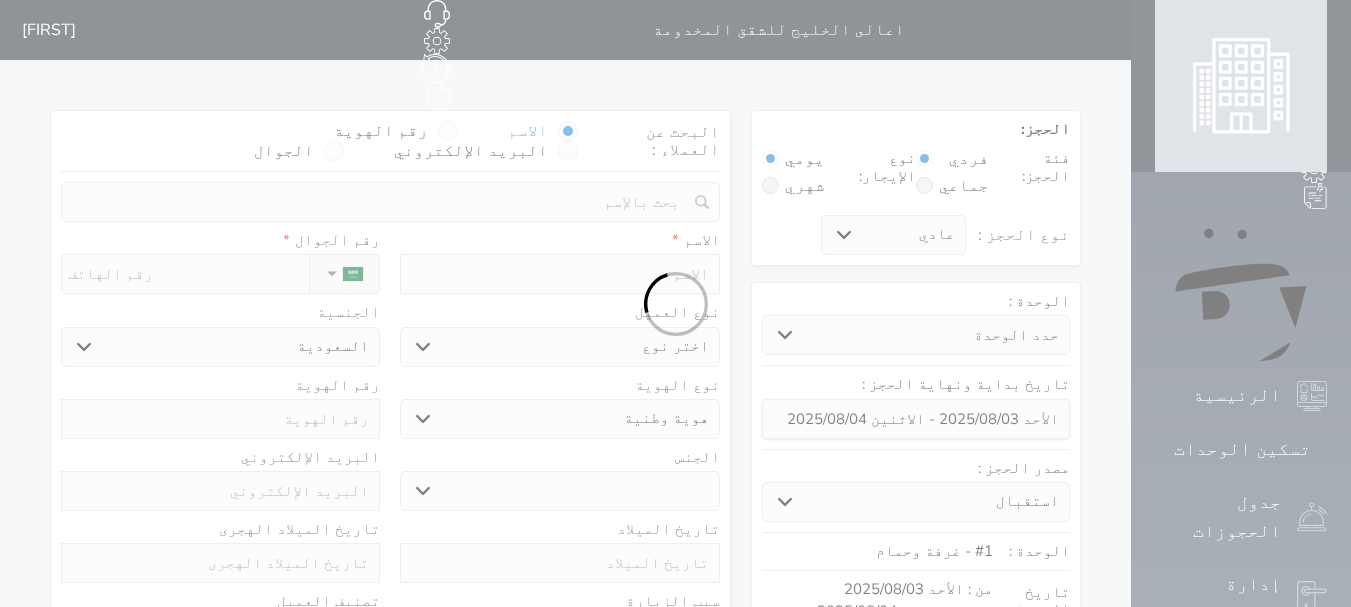 select 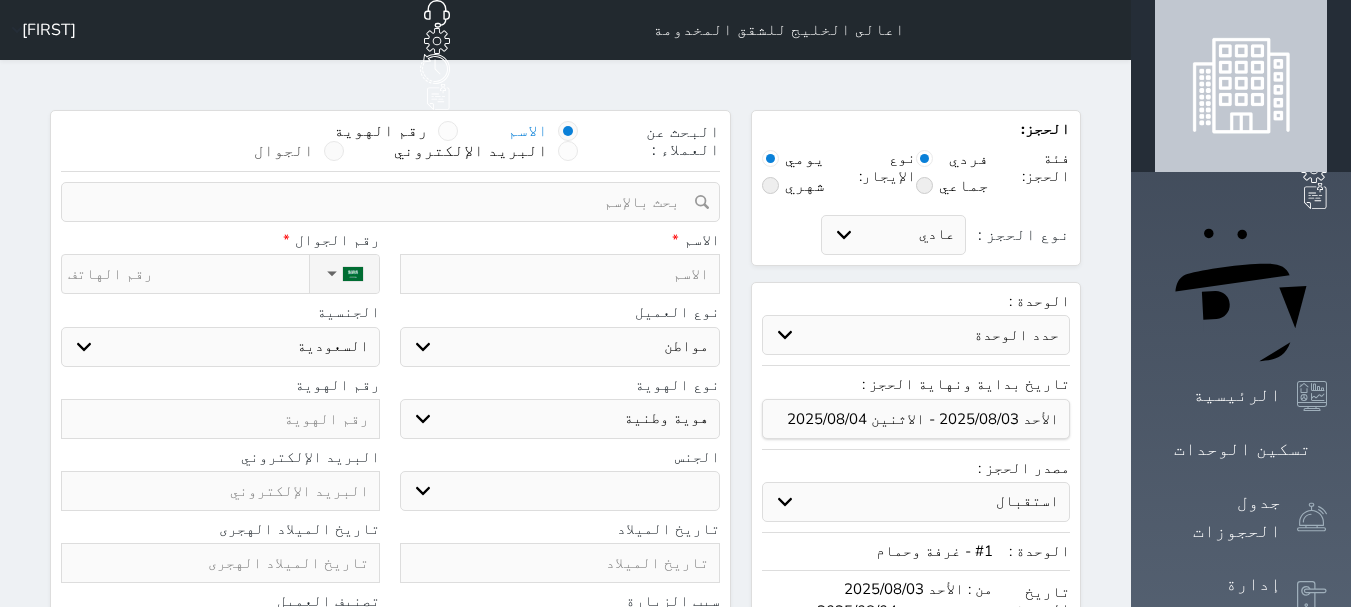 click at bounding box center (334, 151) 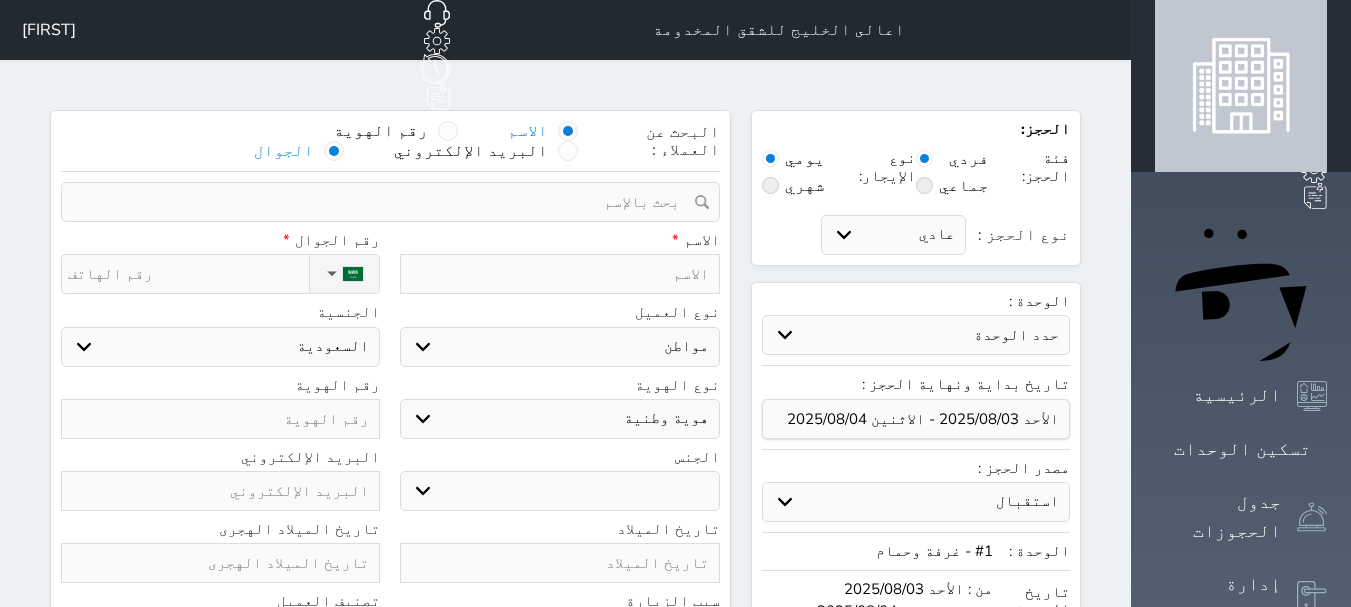 select 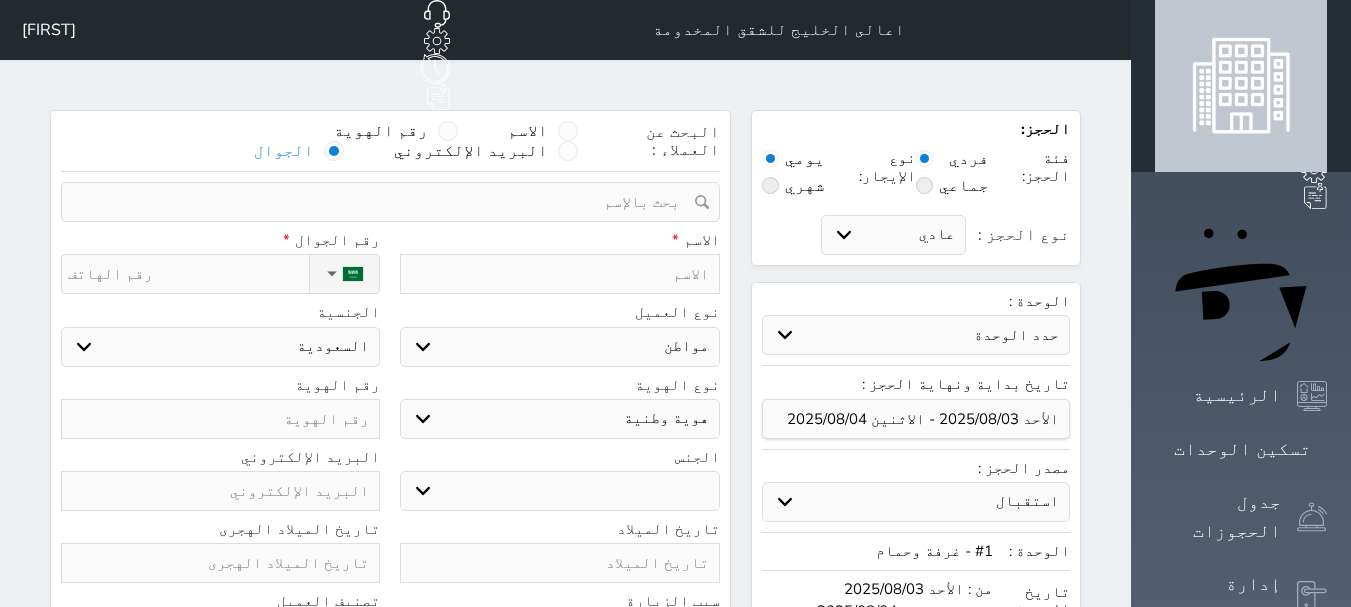 click at bounding box center [334, 151] 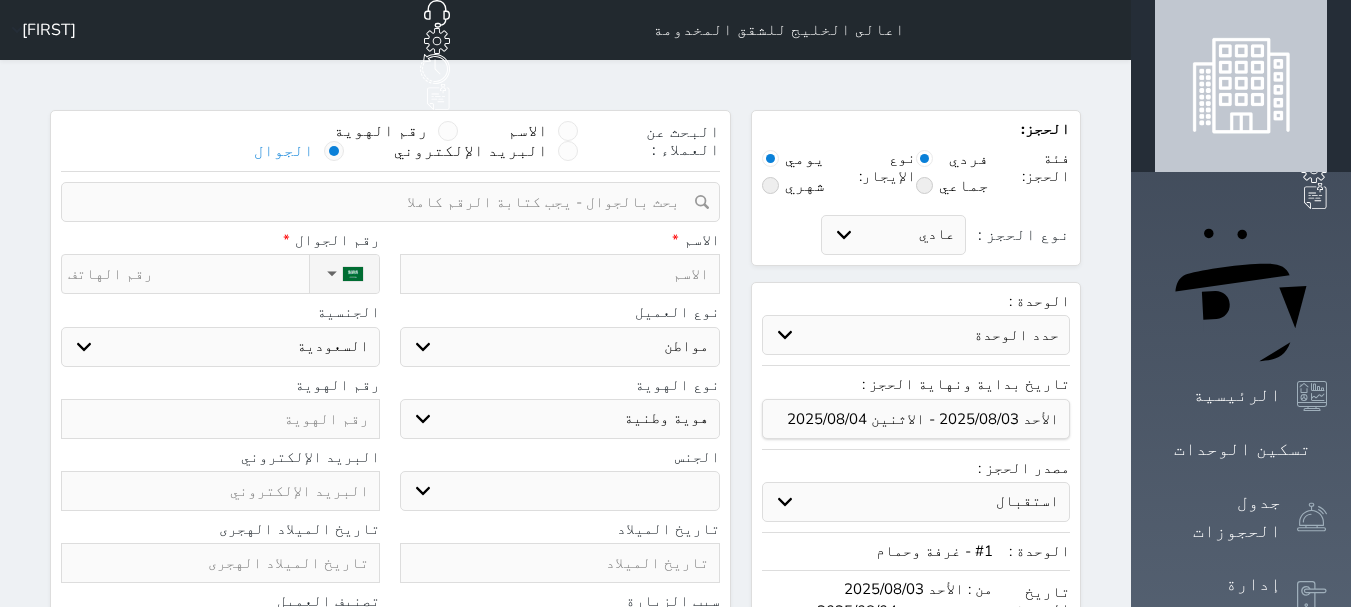 click at bounding box center [383, 202] 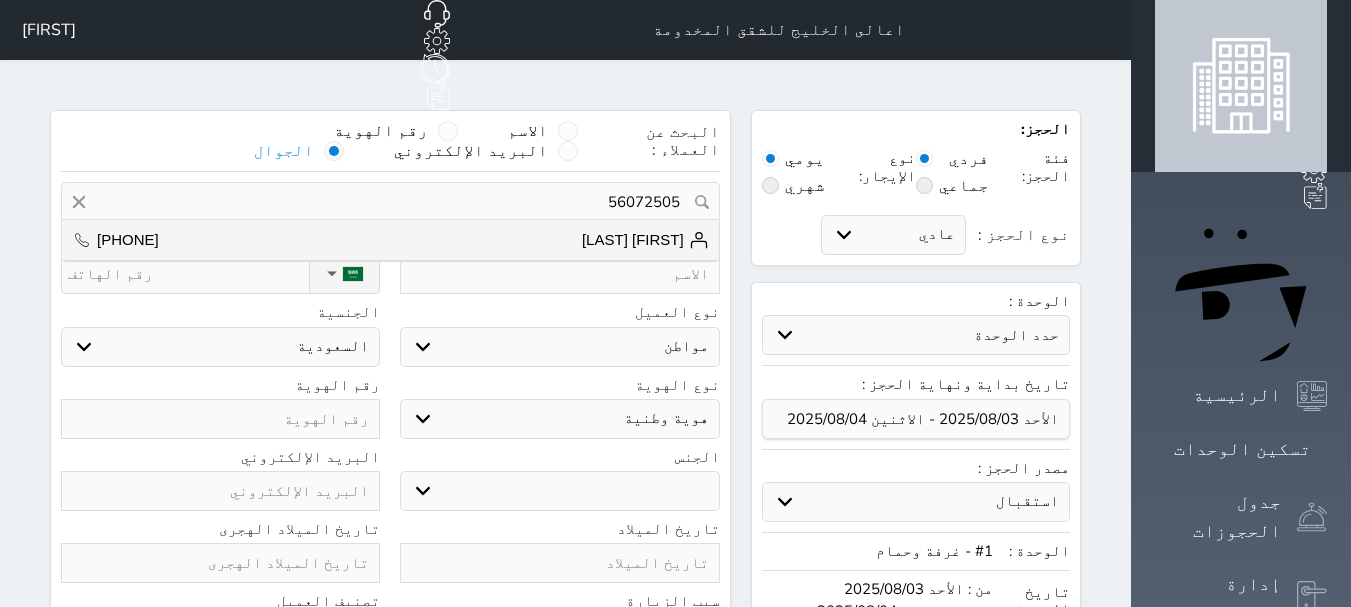 click on "56072505" at bounding box center [390, 202] 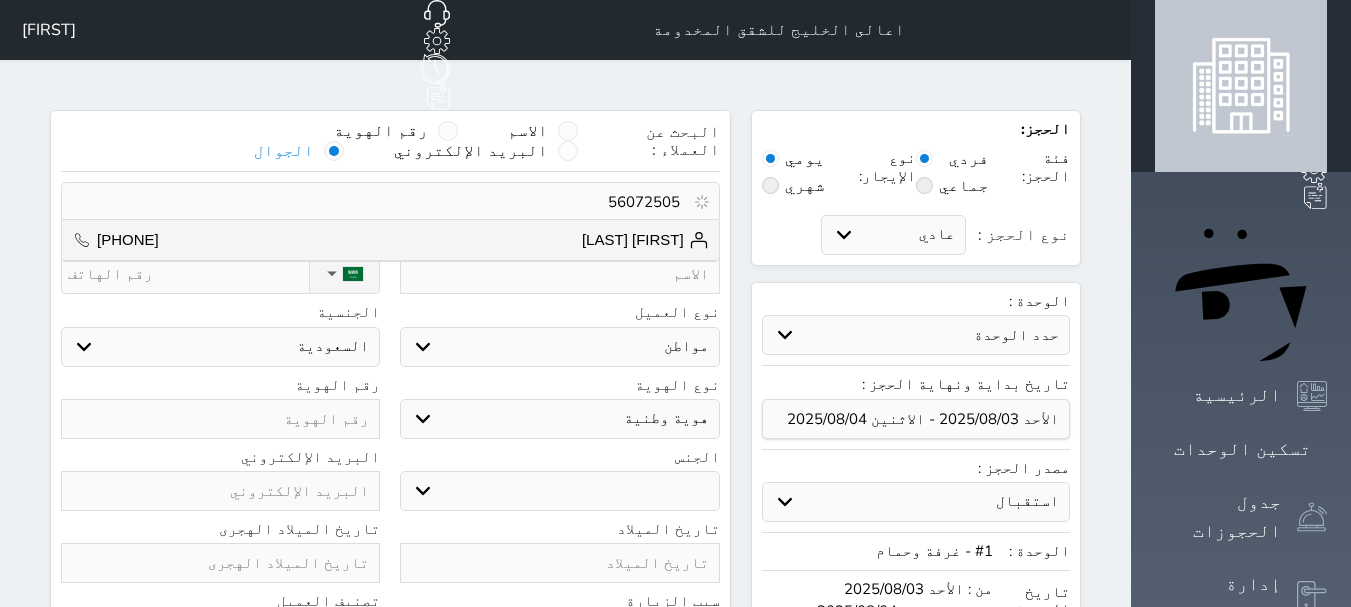 type on "56072505" 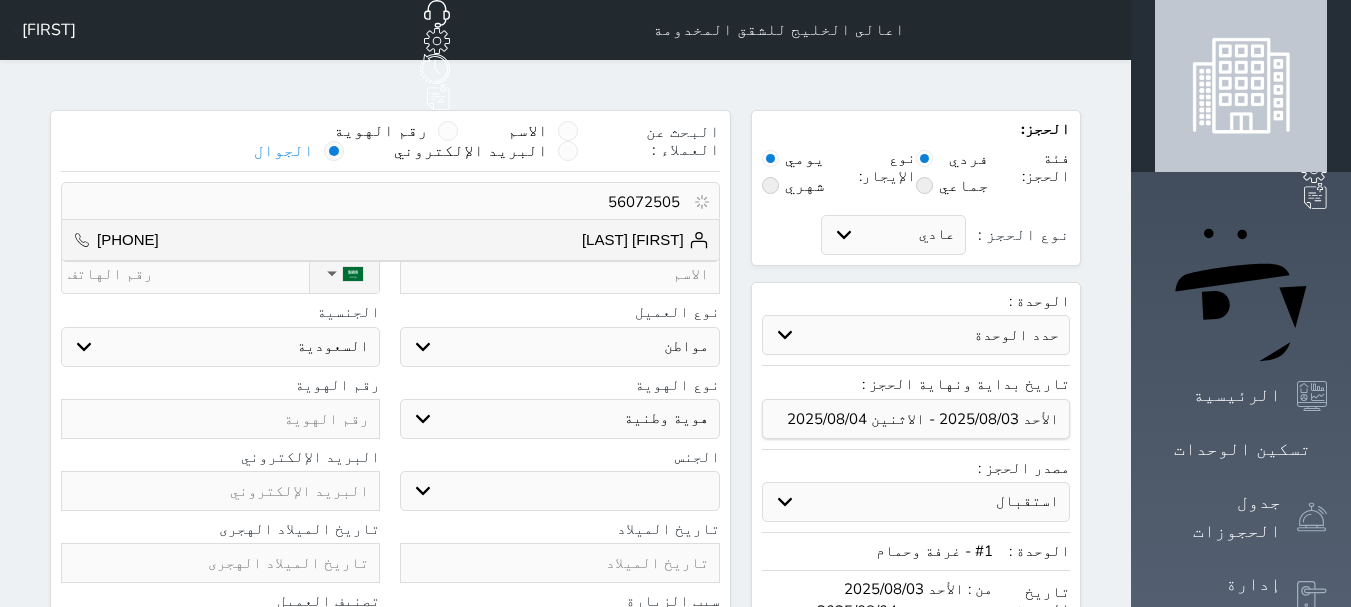 click on "56072505" at bounding box center (383, 202) 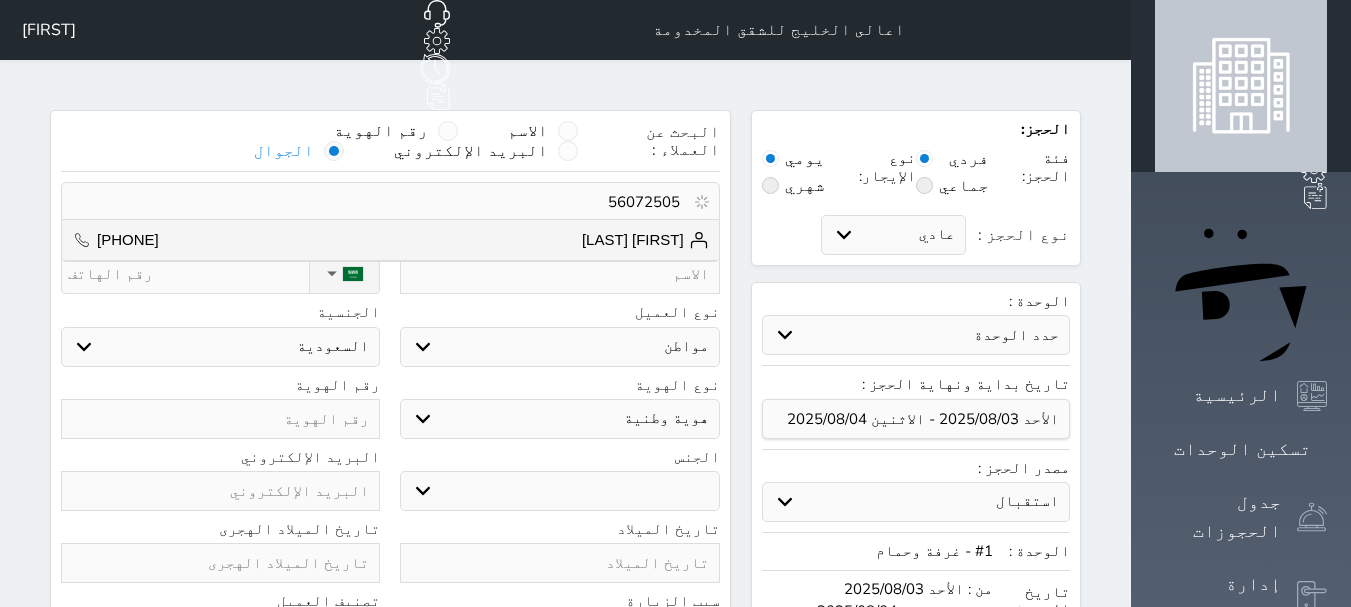 drag, startPoint x: 638, startPoint y: 149, endPoint x: 711, endPoint y: 167, distance: 75.18643 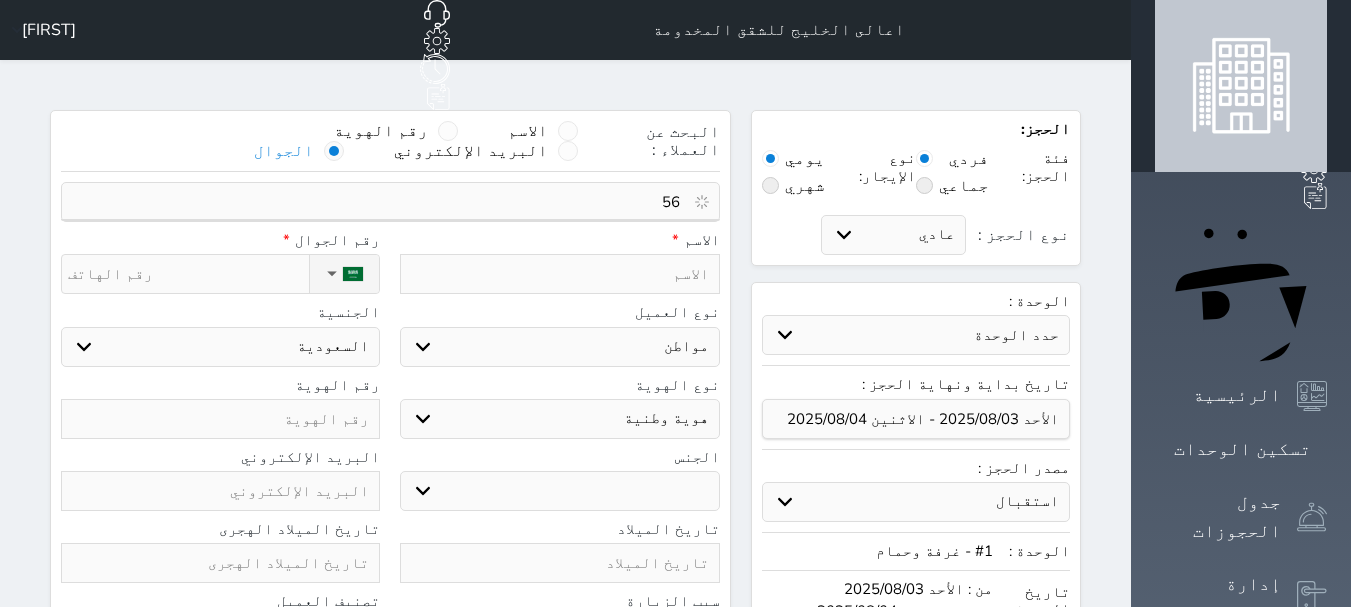 type on "5" 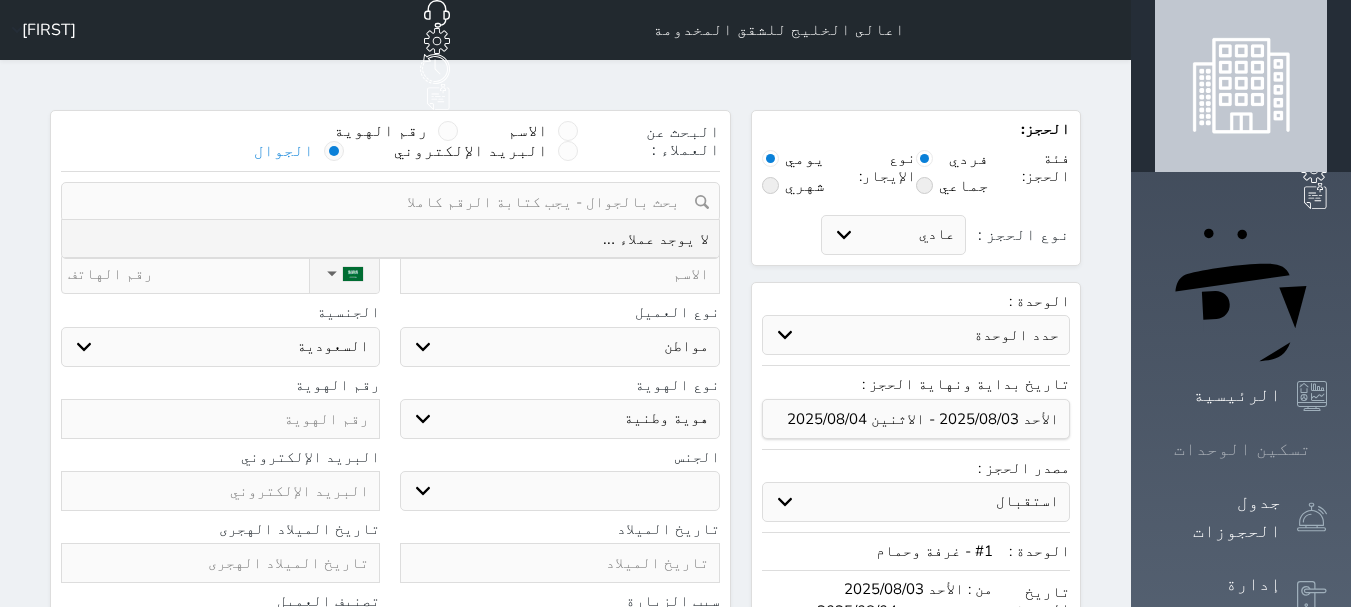 type 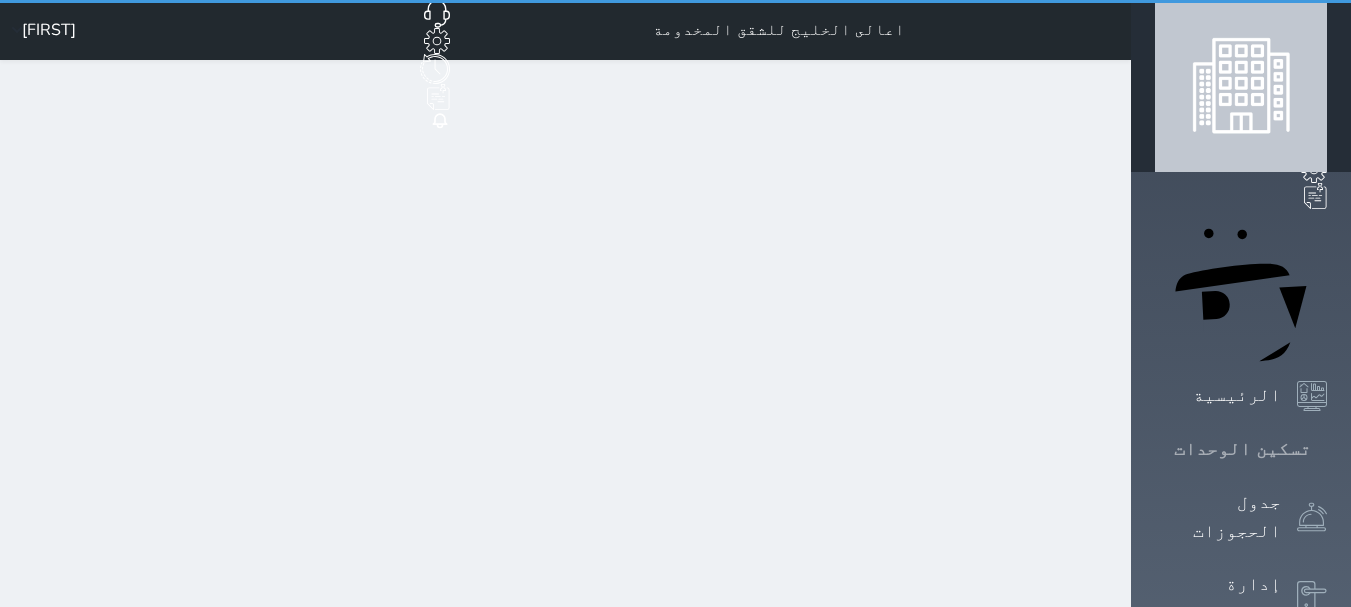 click at bounding box center (1327, 449) 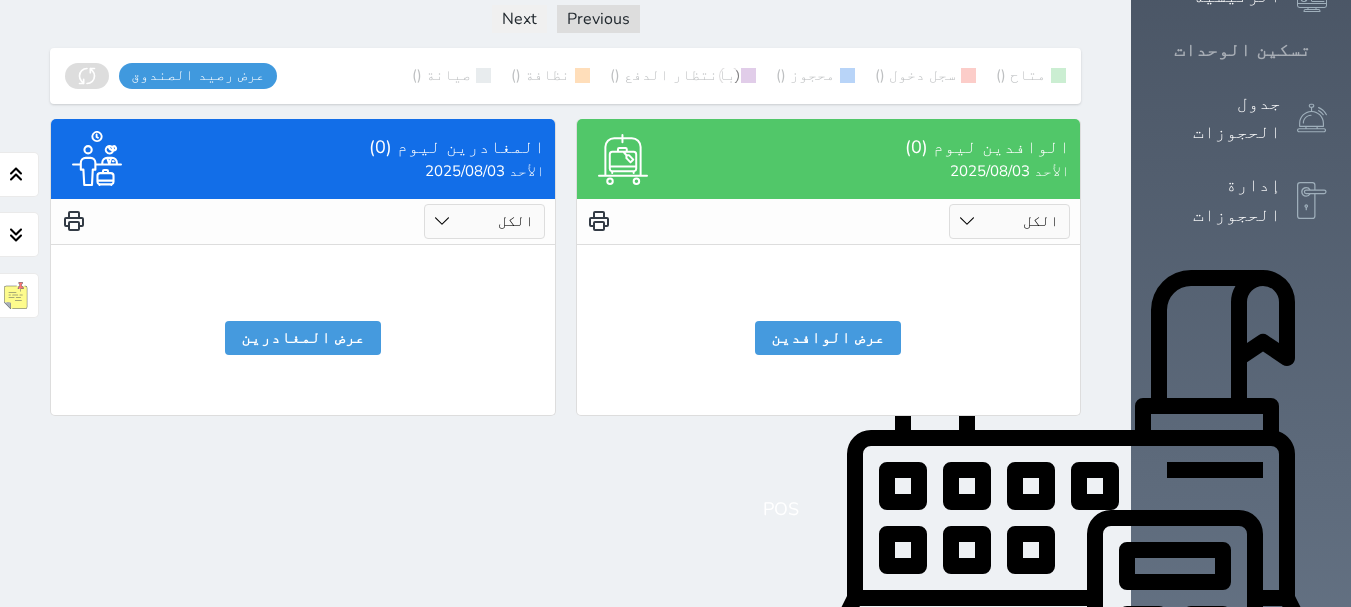 scroll, scrollTop: 100, scrollLeft: 0, axis: vertical 